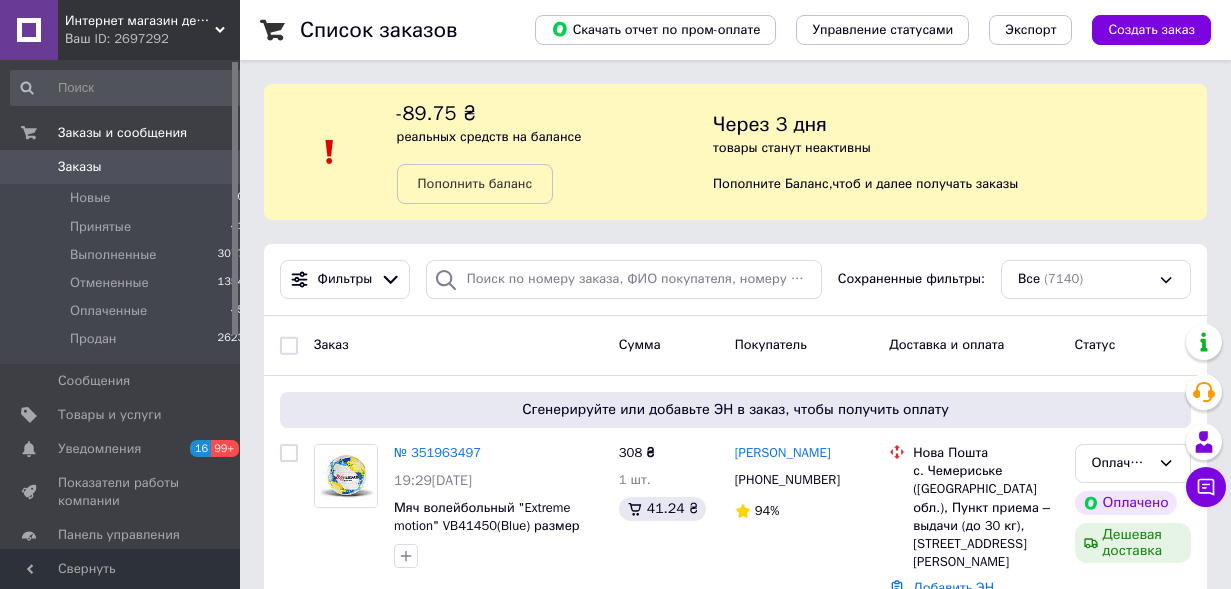 scroll, scrollTop: 0, scrollLeft: 0, axis: both 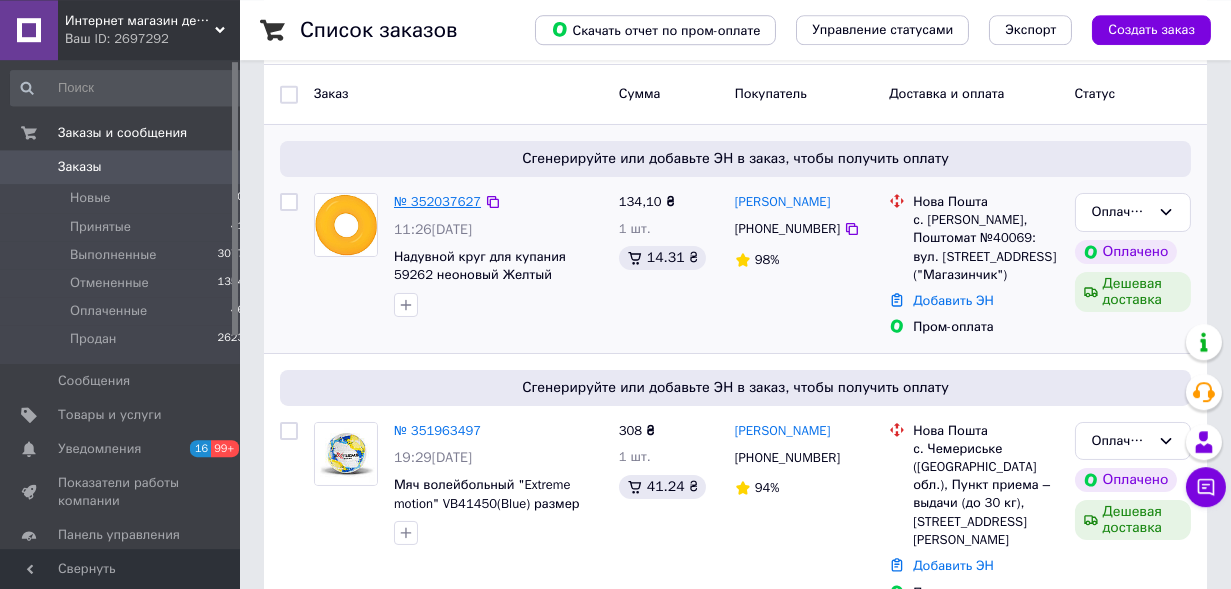 click on "№ 352037627" at bounding box center [437, 201] 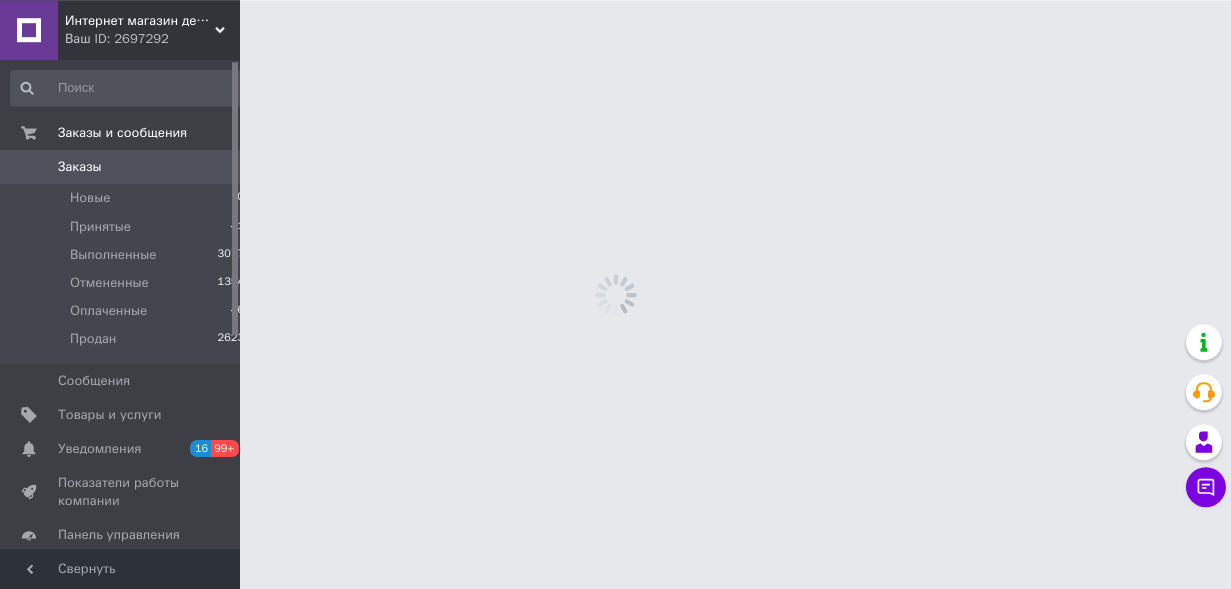 scroll, scrollTop: 0, scrollLeft: 0, axis: both 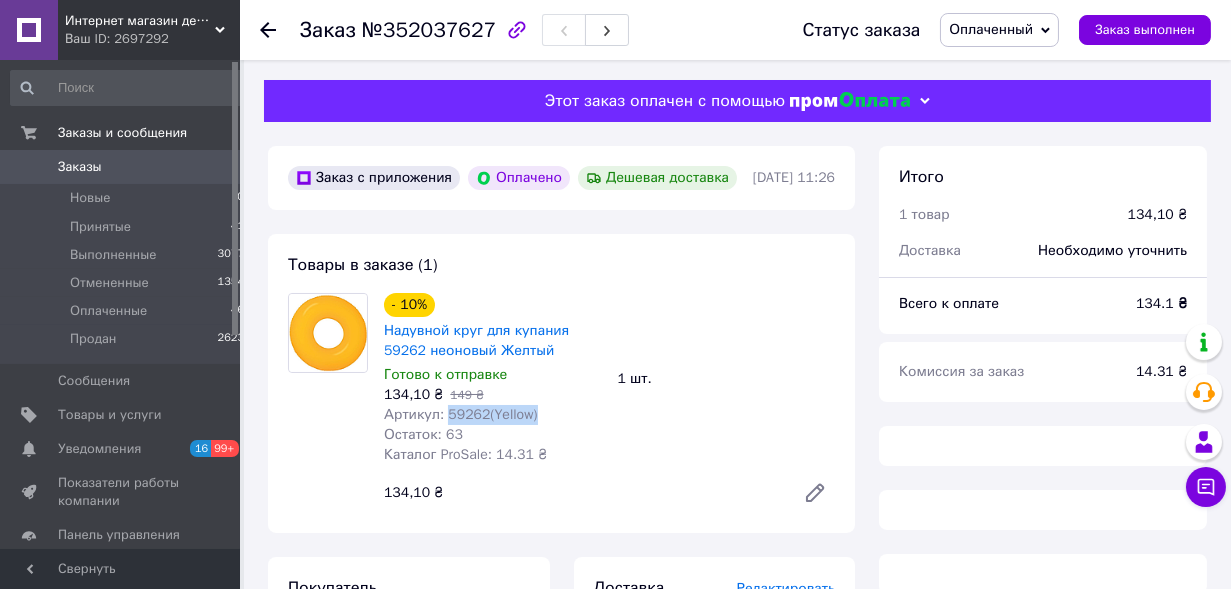 drag, startPoint x: 443, startPoint y: 447, endPoint x: 535, endPoint y: 457, distance: 92.541885 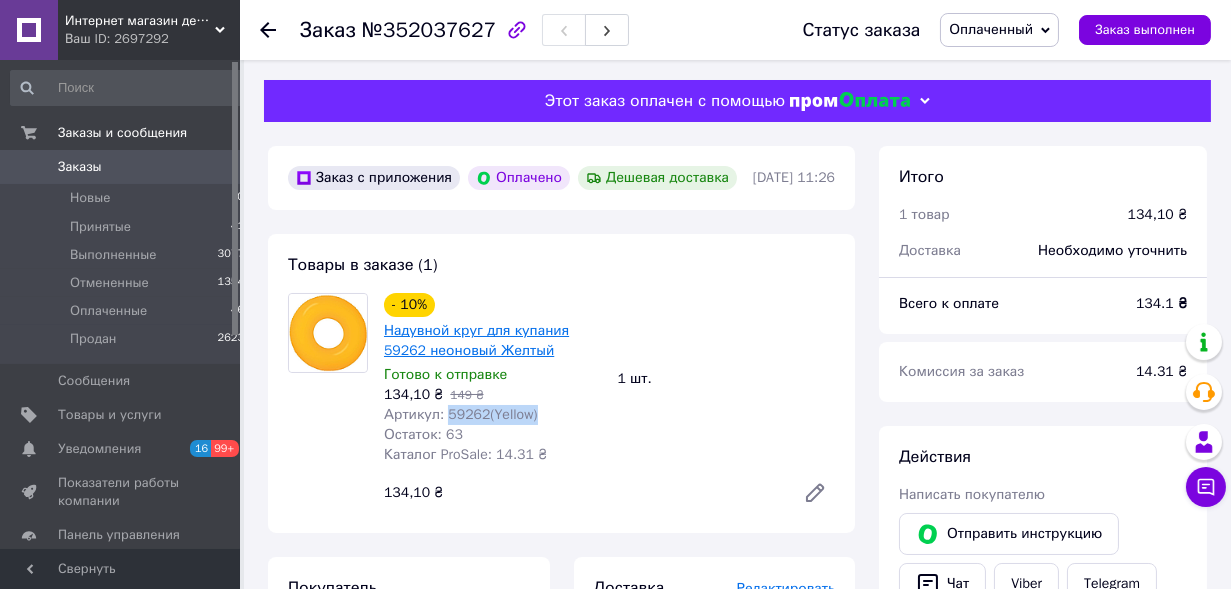 copy on "59262(Yellow)" 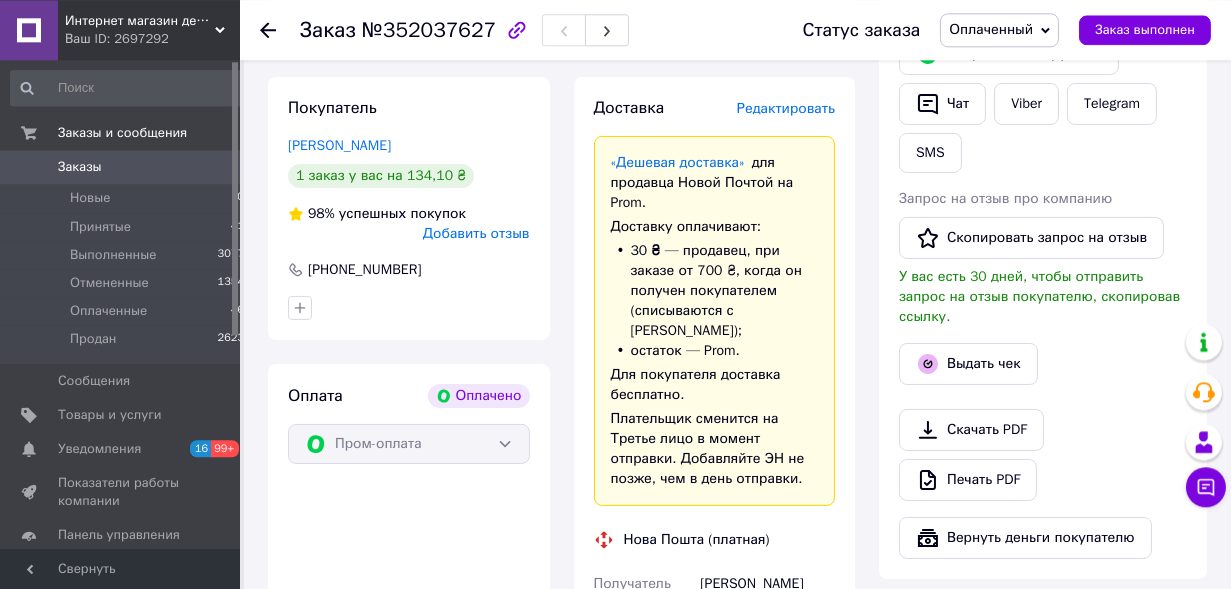 scroll, scrollTop: 412, scrollLeft: 0, axis: vertical 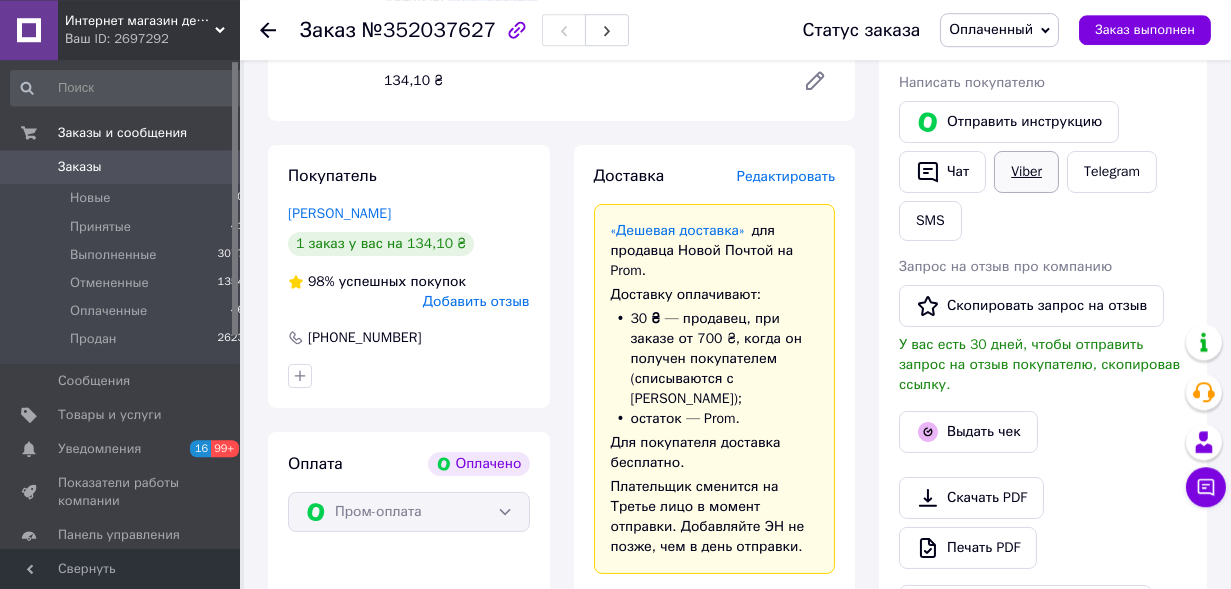 click on "Viber" at bounding box center (1026, 172) 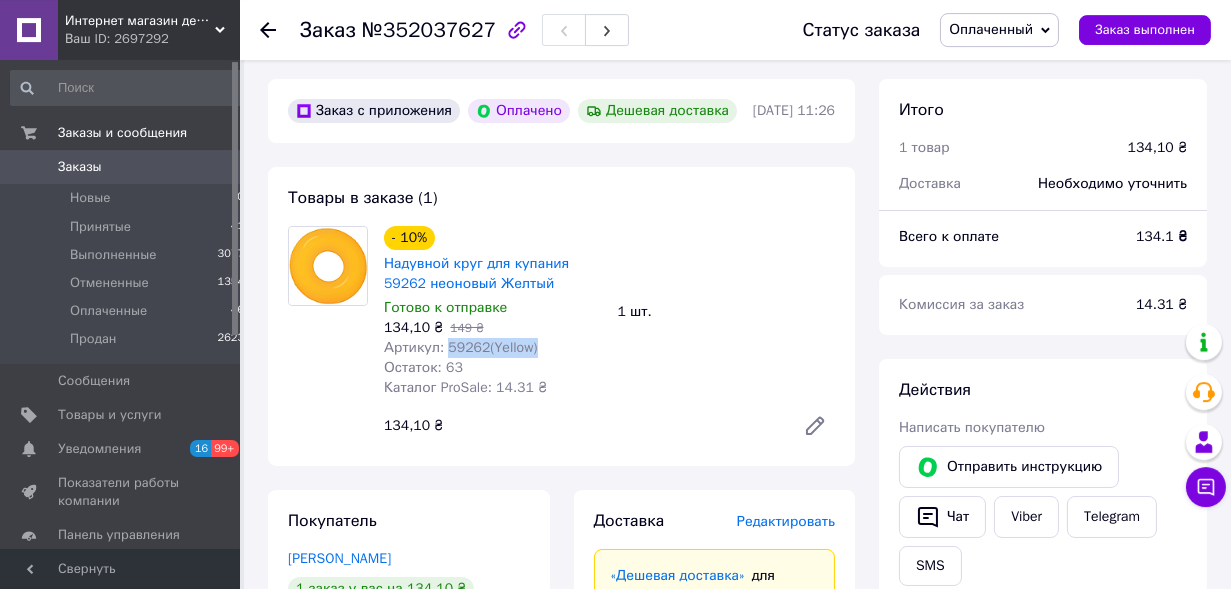 scroll, scrollTop: 0, scrollLeft: 0, axis: both 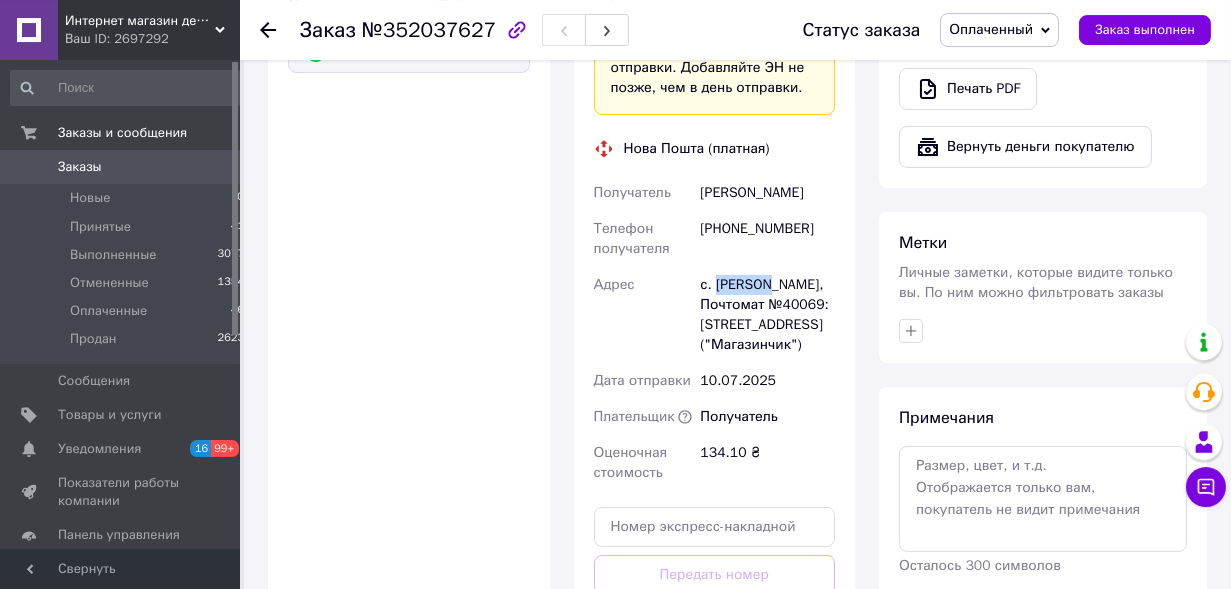 drag, startPoint x: 715, startPoint y: 294, endPoint x: 763, endPoint y: 295, distance: 48.010414 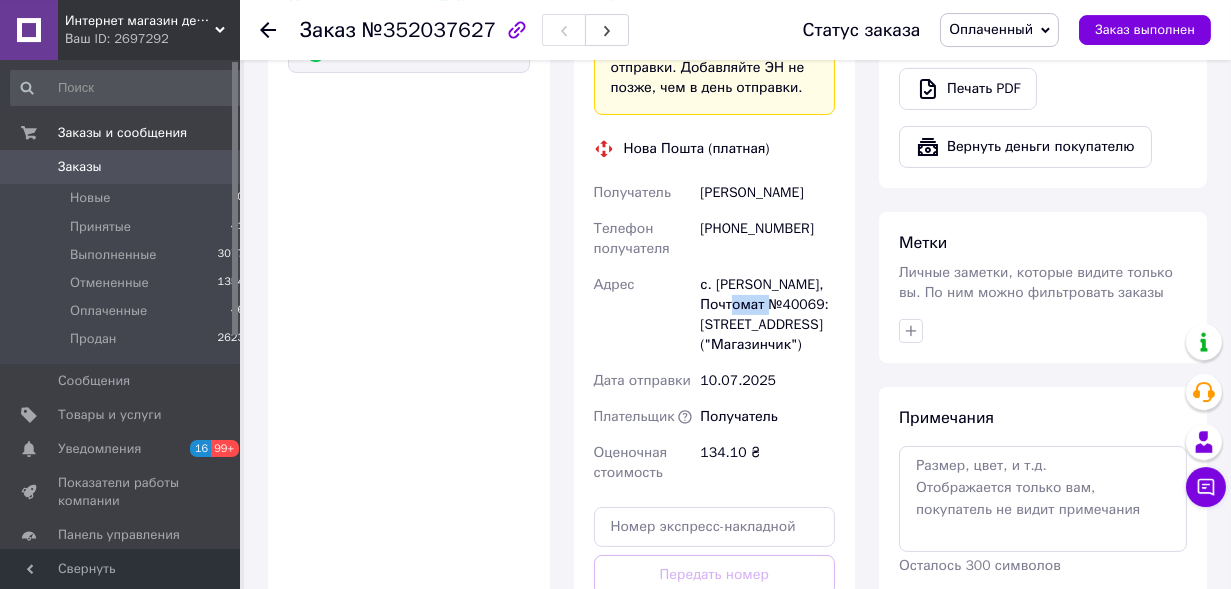 drag, startPoint x: 716, startPoint y: 318, endPoint x: 752, endPoint y: 320, distance: 36.05551 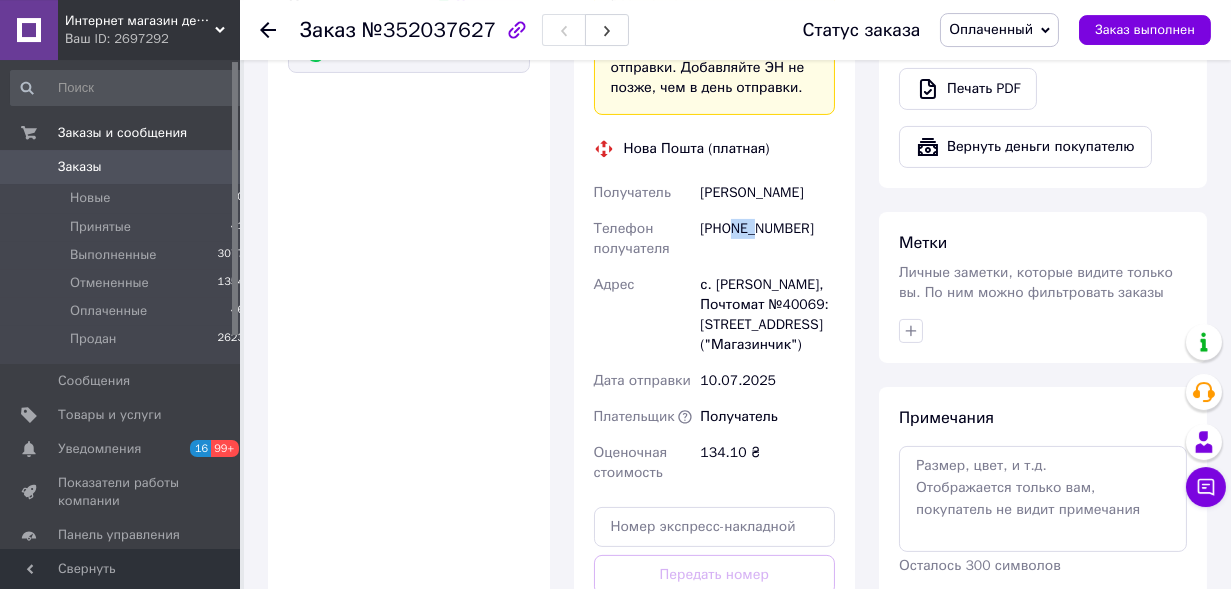 drag, startPoint x: 735, startPoint y: 243, endPoint x: 766, endPoint y: 238, distance: 31.400637 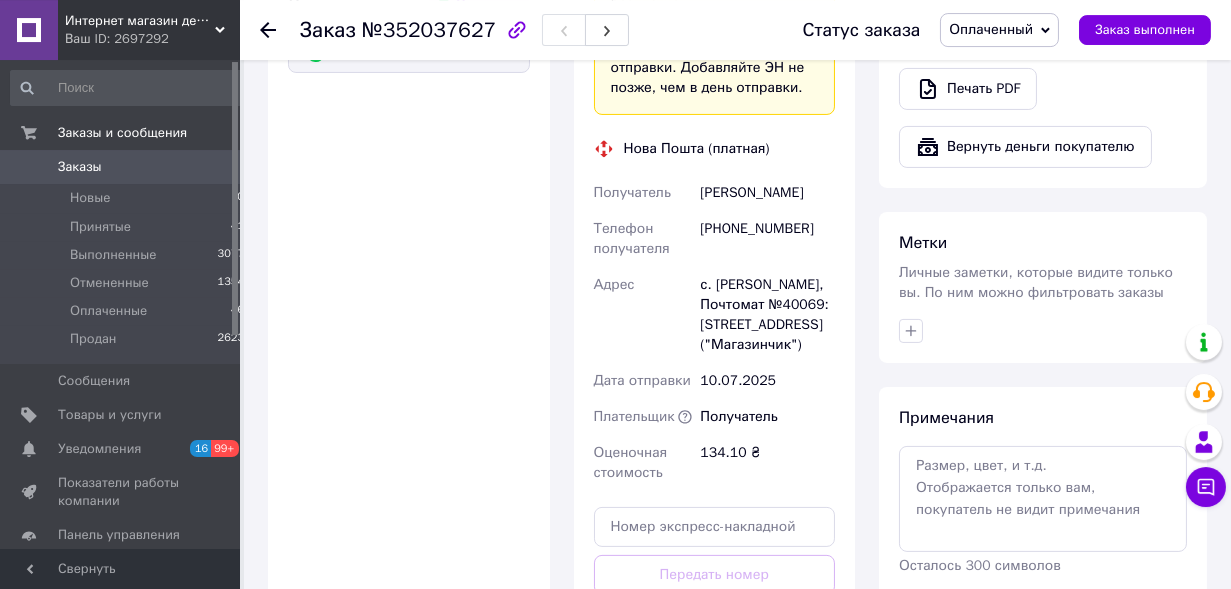 click on "+380961546274" at bounding box center (767, 239) 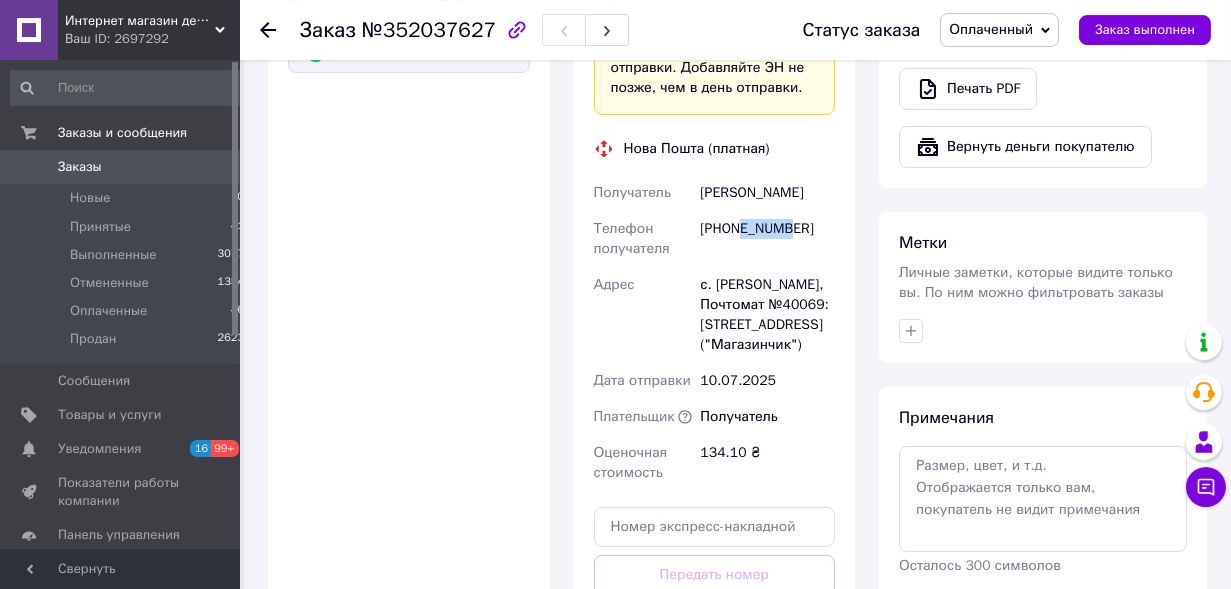 drag, startPoint x: 789, startPoint y: 249, endPoint x: 737, endPoint y: 249, distance: 52 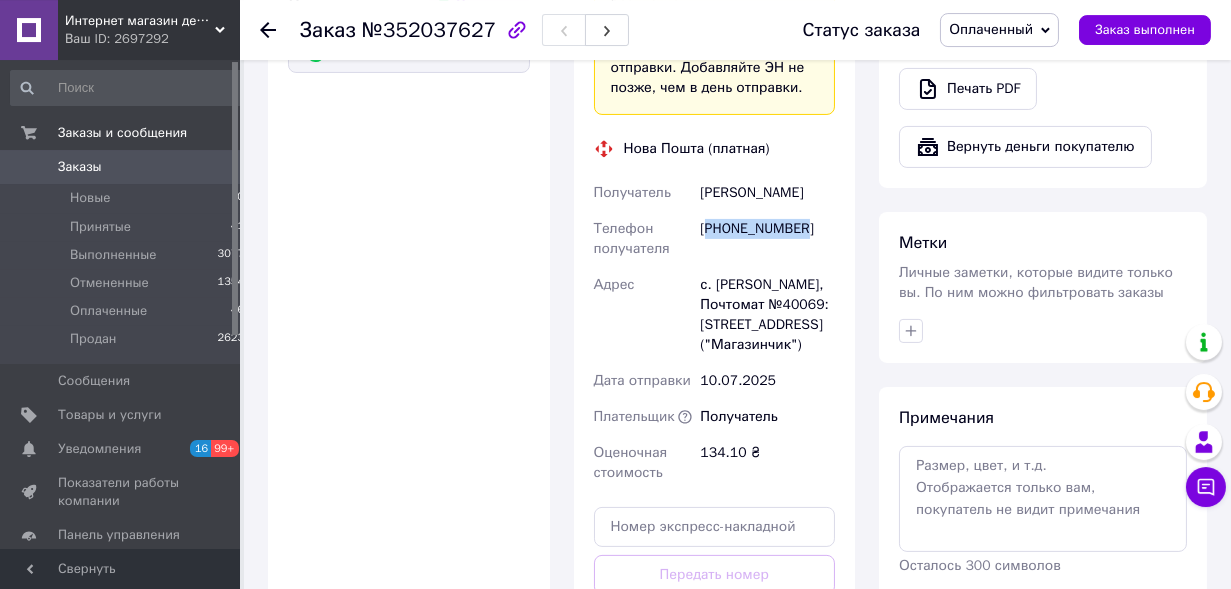 click on "+380961546274" at bounding box center [767, 239] 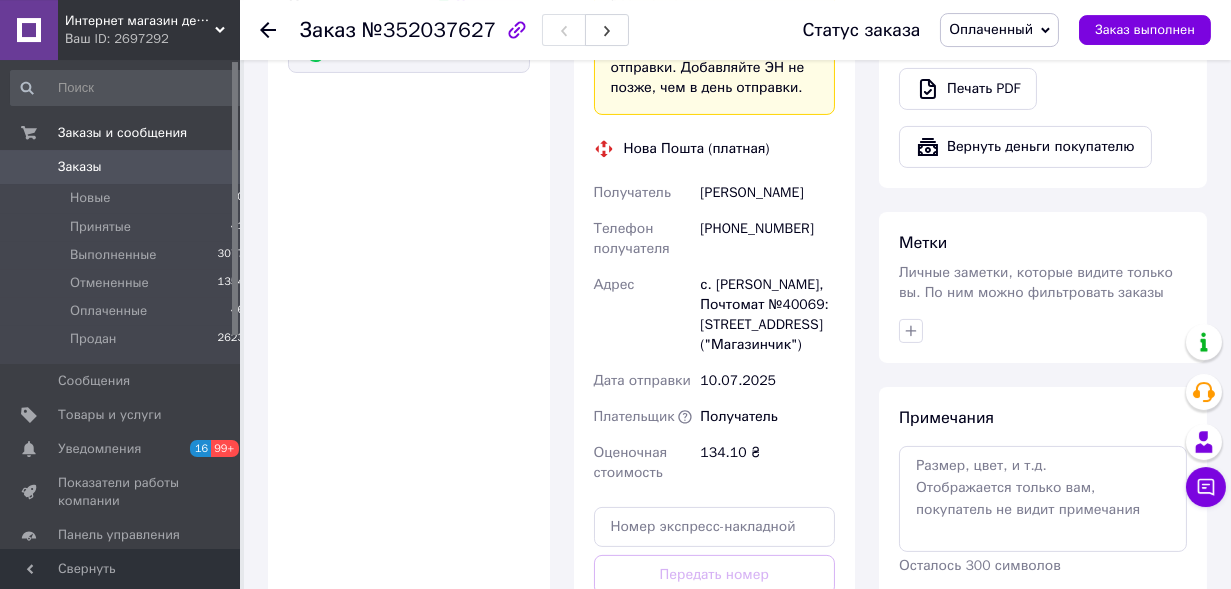 click on "+380961546274" at bounding box center (767, 239) 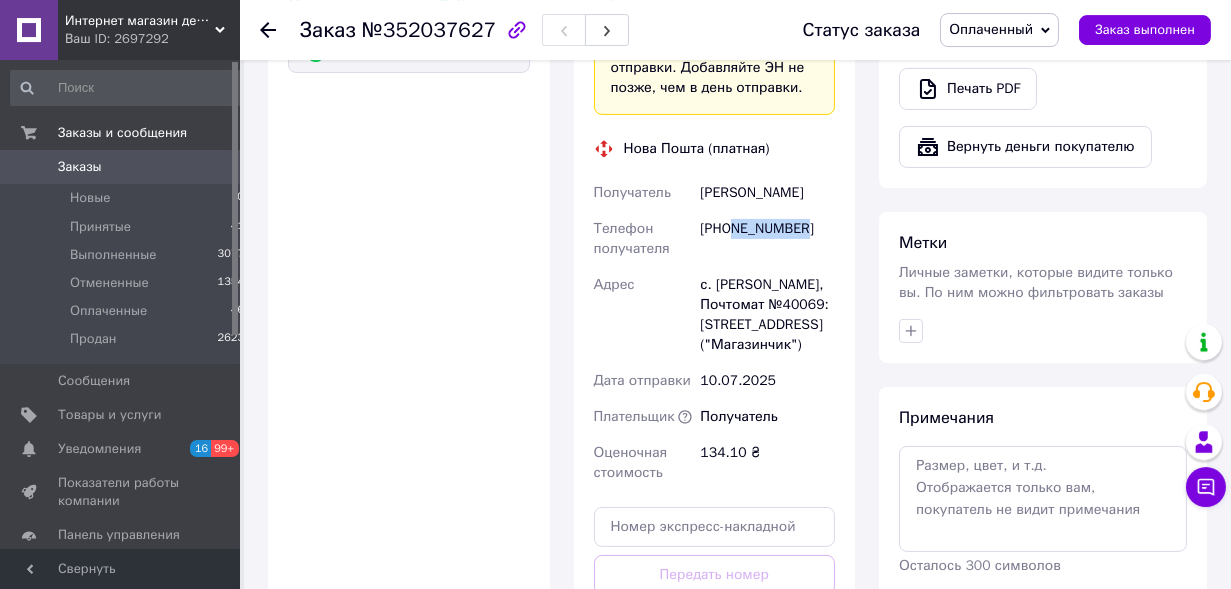 drag, startPoint x: 732, startPoint y: 240, endPoint x: 800, endPoint y: 255, distance: 69.63476 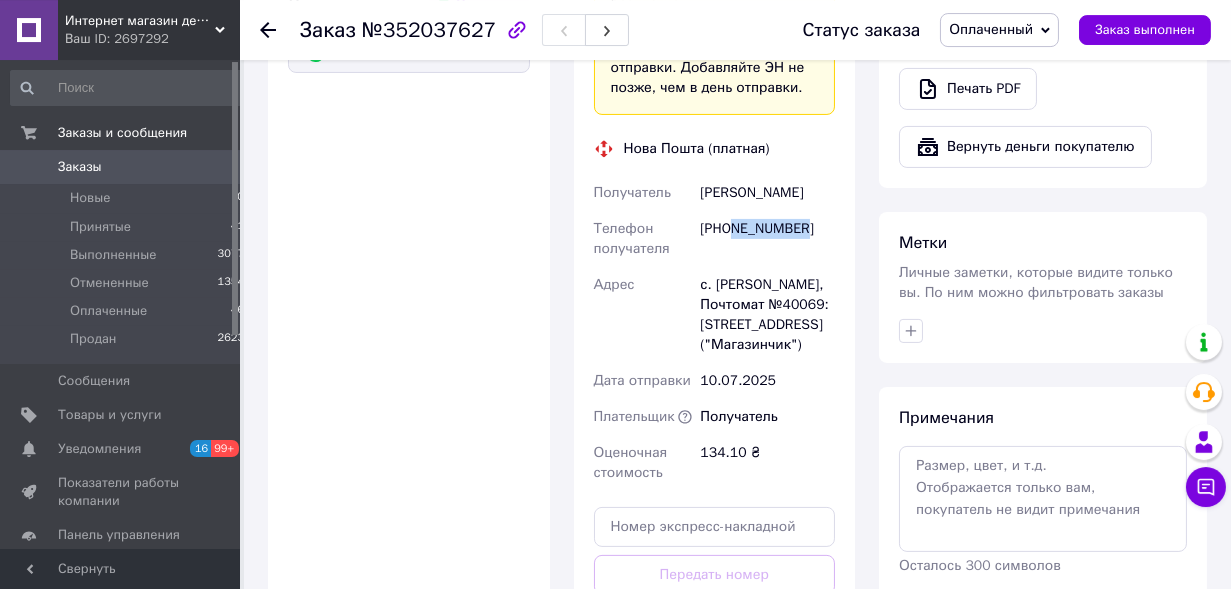 copy on "961546274" 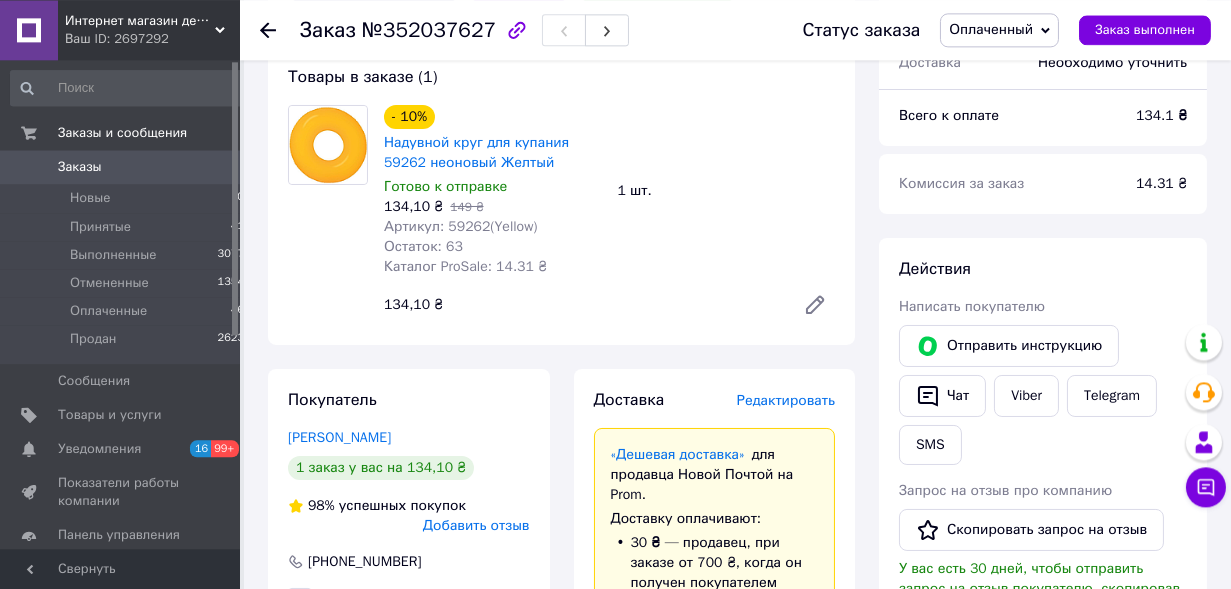 scroll, scrollTop: 109, scrollLeft: 0, axis: vertical 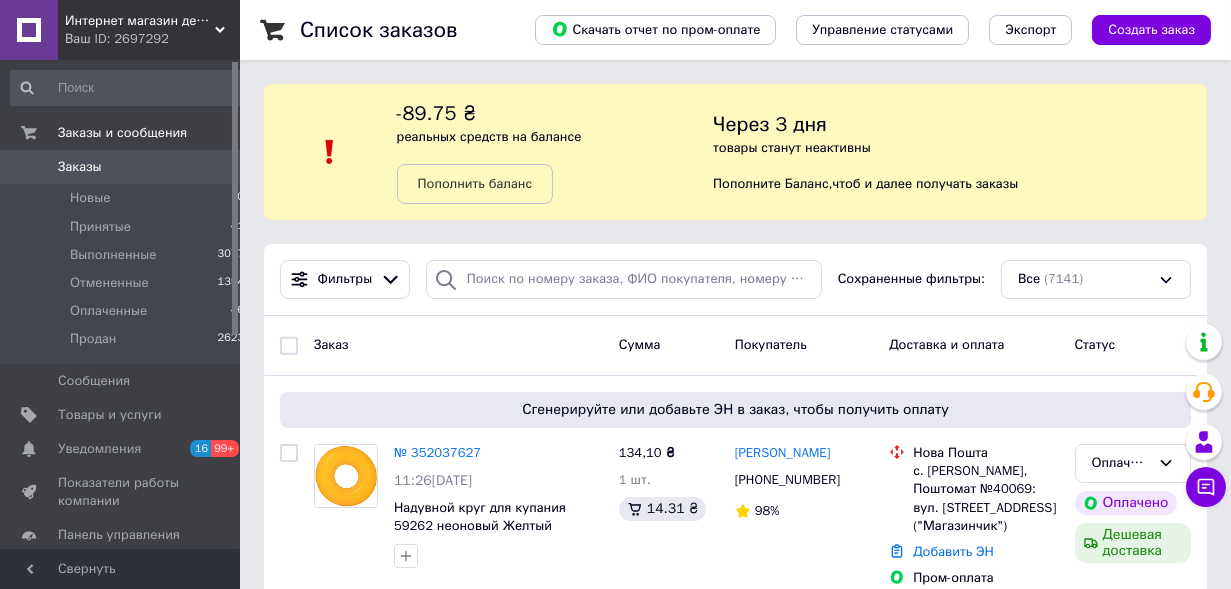 click on "Интернет магазин детских товаров и игрушек" at bounding box center [140, 21] 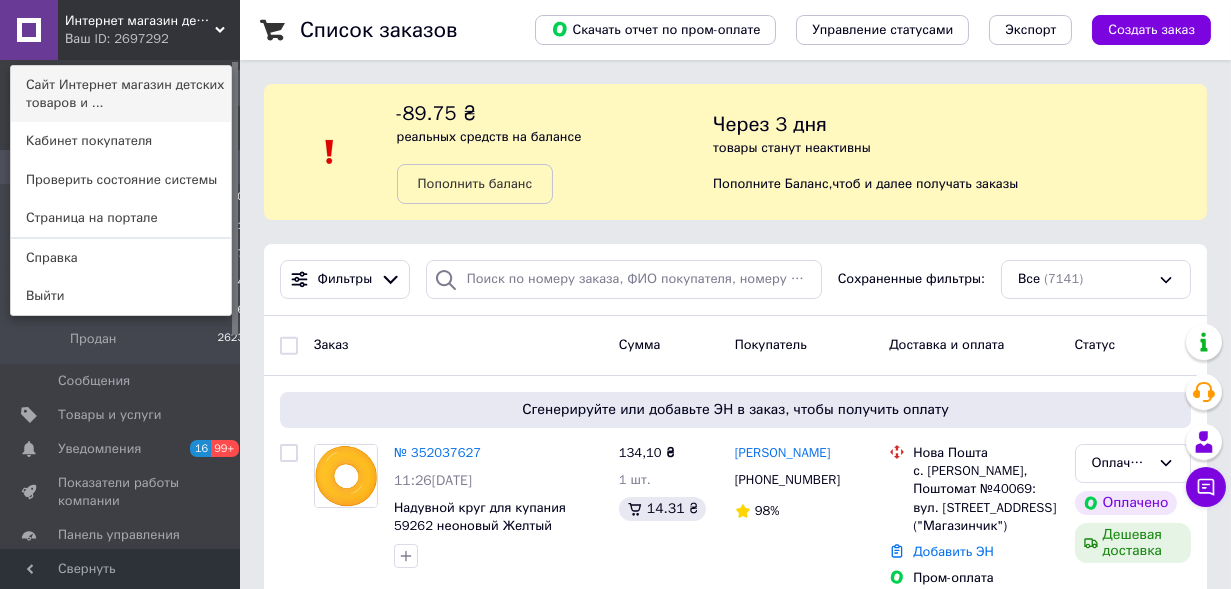click on "Сайт Интернет магазин детских товаров и ..." at bounding box center [121, 94] 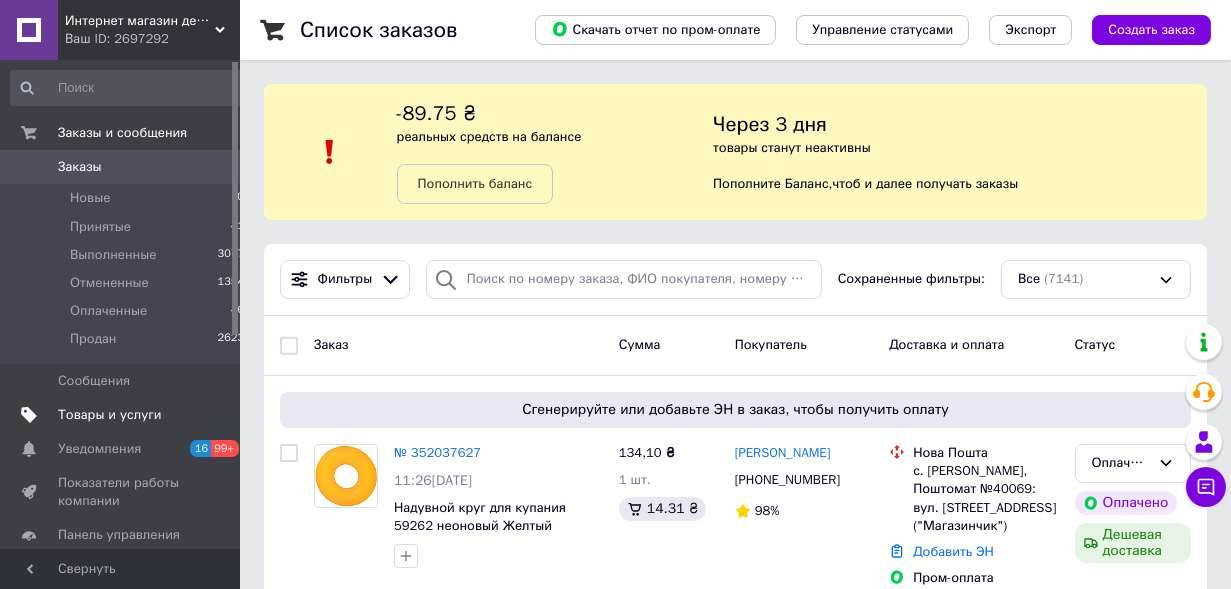 click on "Товары и услуги" at bounding box center (110, 415) 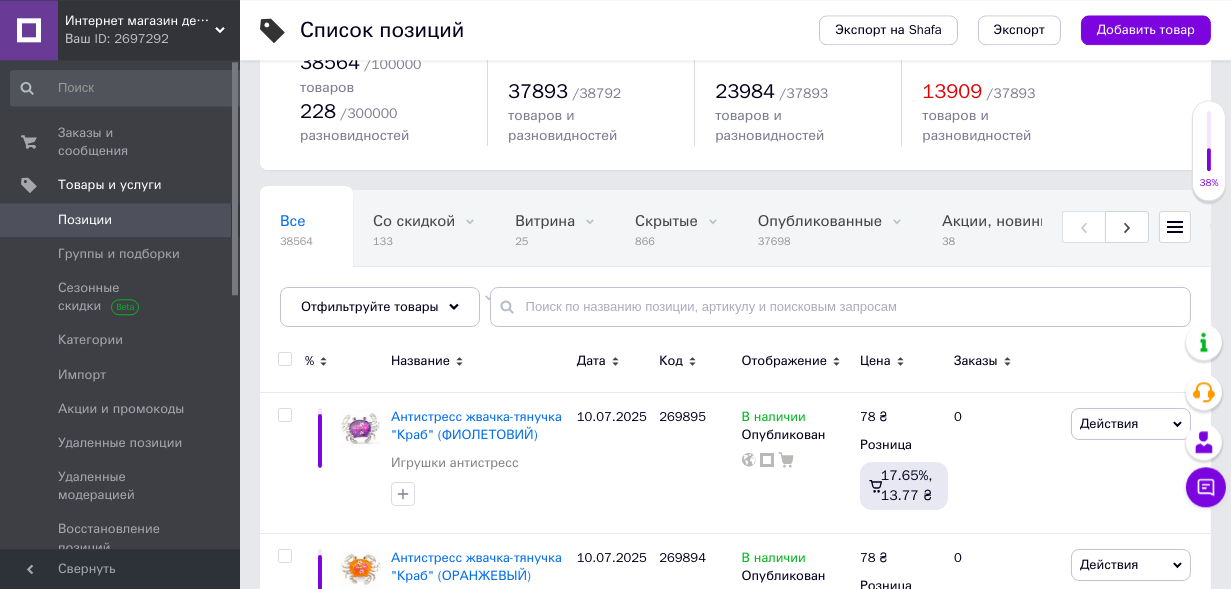 scroll, scrollTop: 0, scrollLeft: 0, axis: both 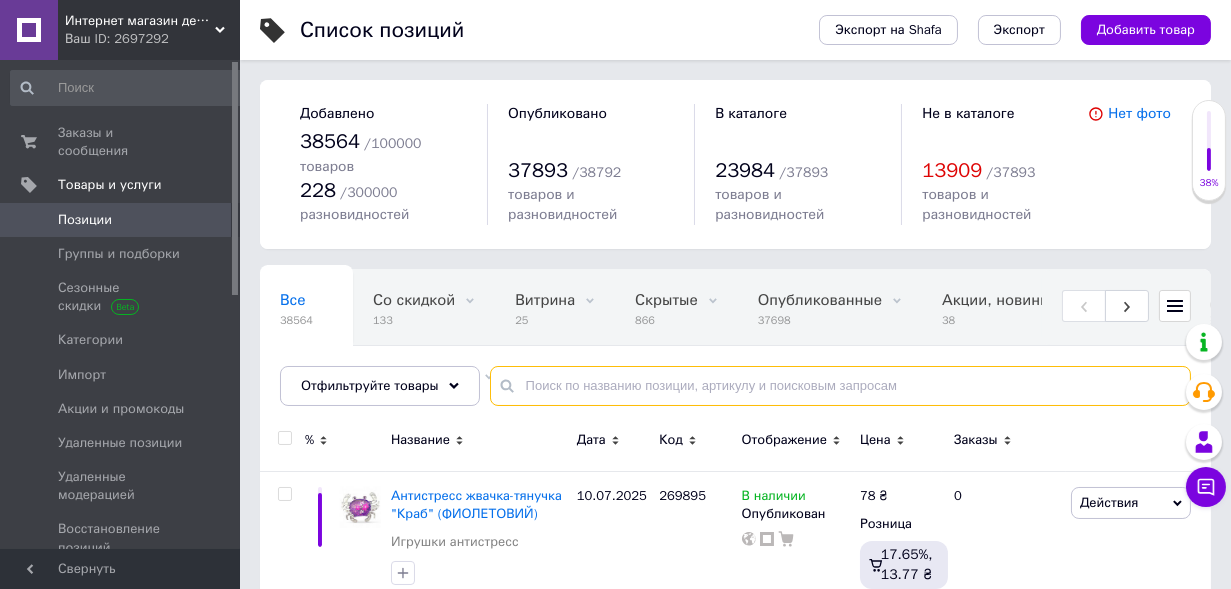 click at bounding box center (840, 386) 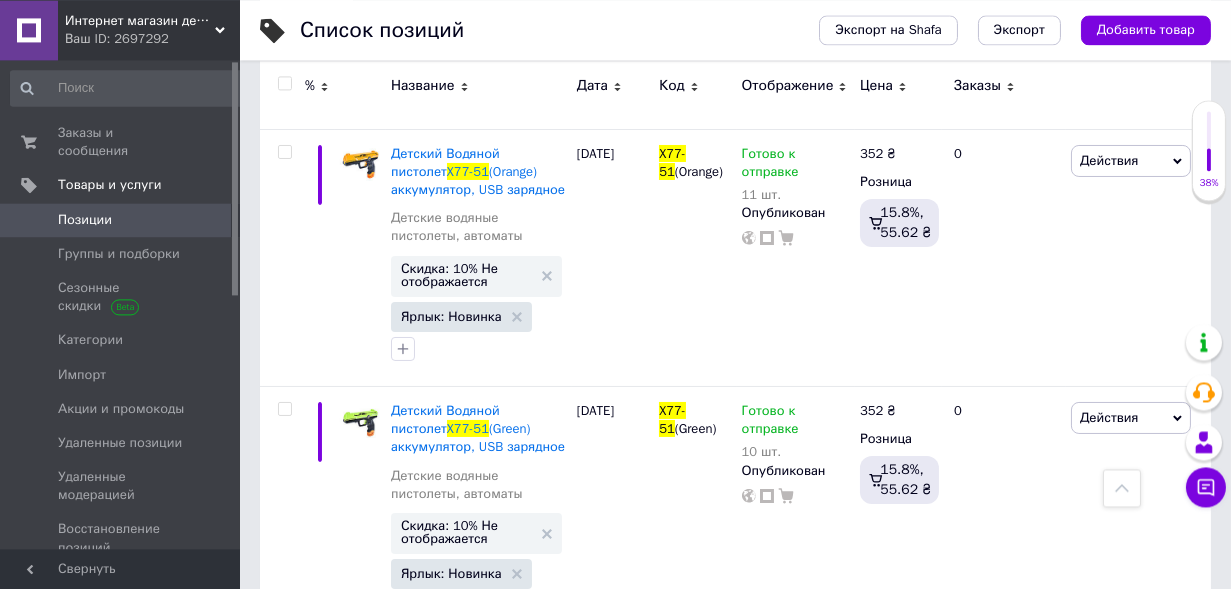 scroll, scrollTop: 394, scrollLeft: 0, axis: vertical 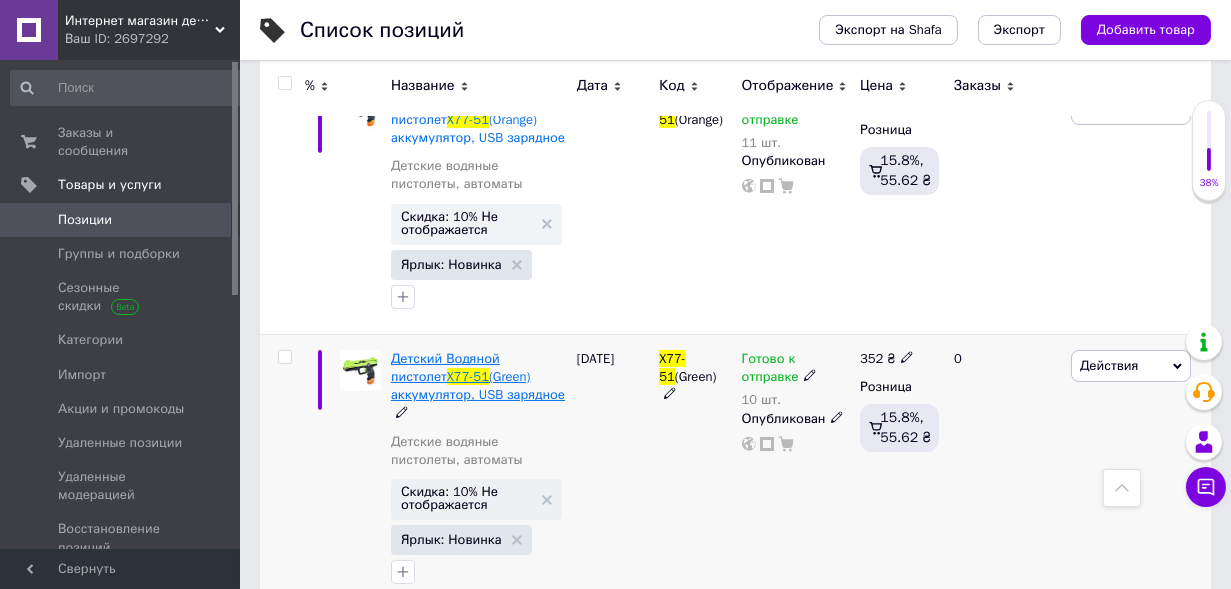 type on "X77-51" 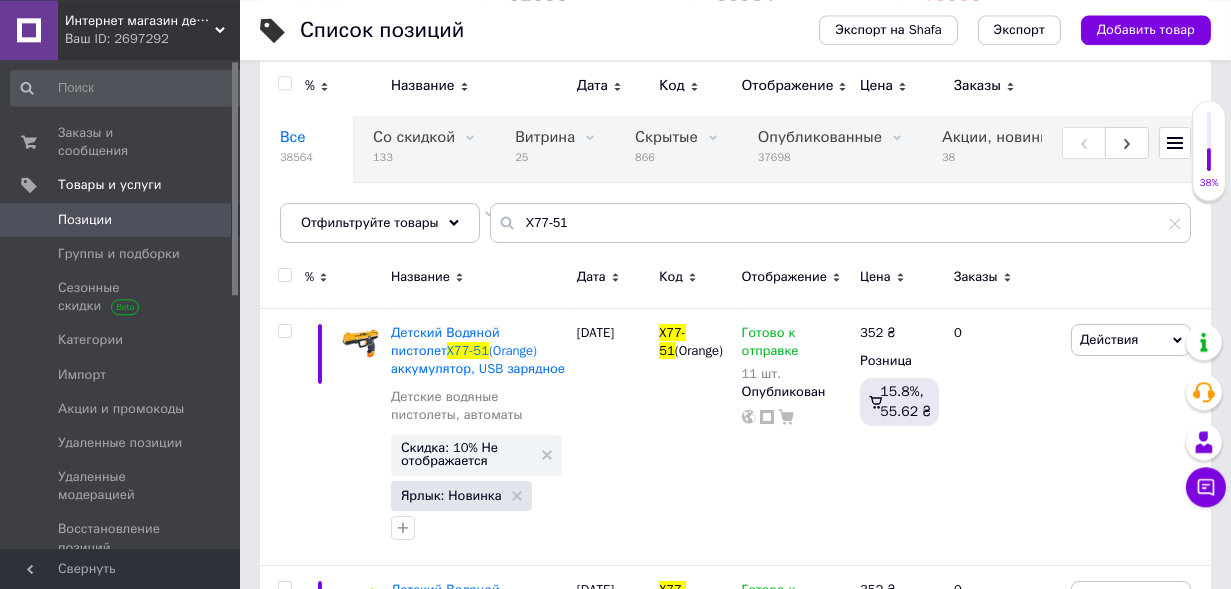 scroll, scrollTop: 161, scrollLeft: 0, axis: vertical 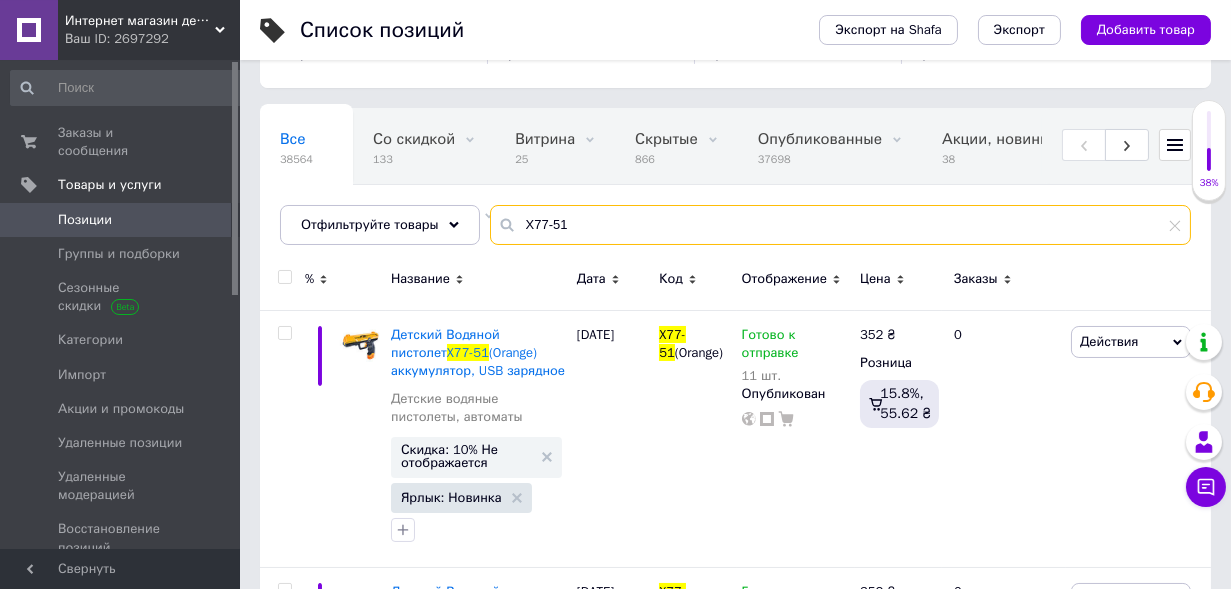 click on "X77-51" at bounding box center (840, 225) 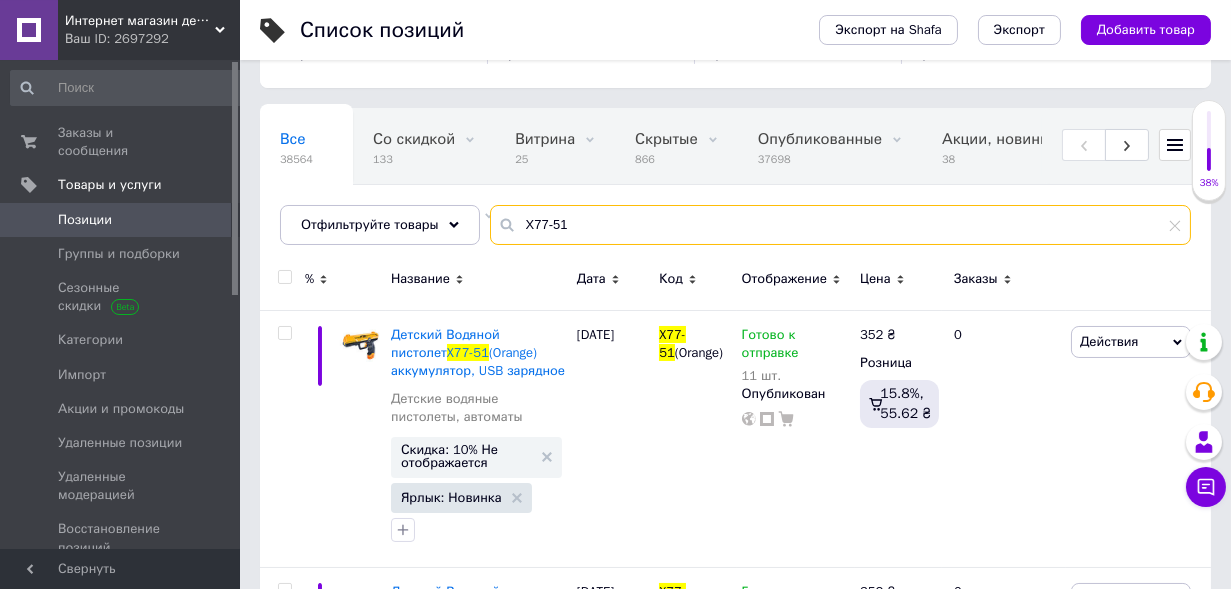 drag, startPoint x: 571, startPoint y: 203, endPoint x: 508, endPoint y: 220, distance: 65.25335 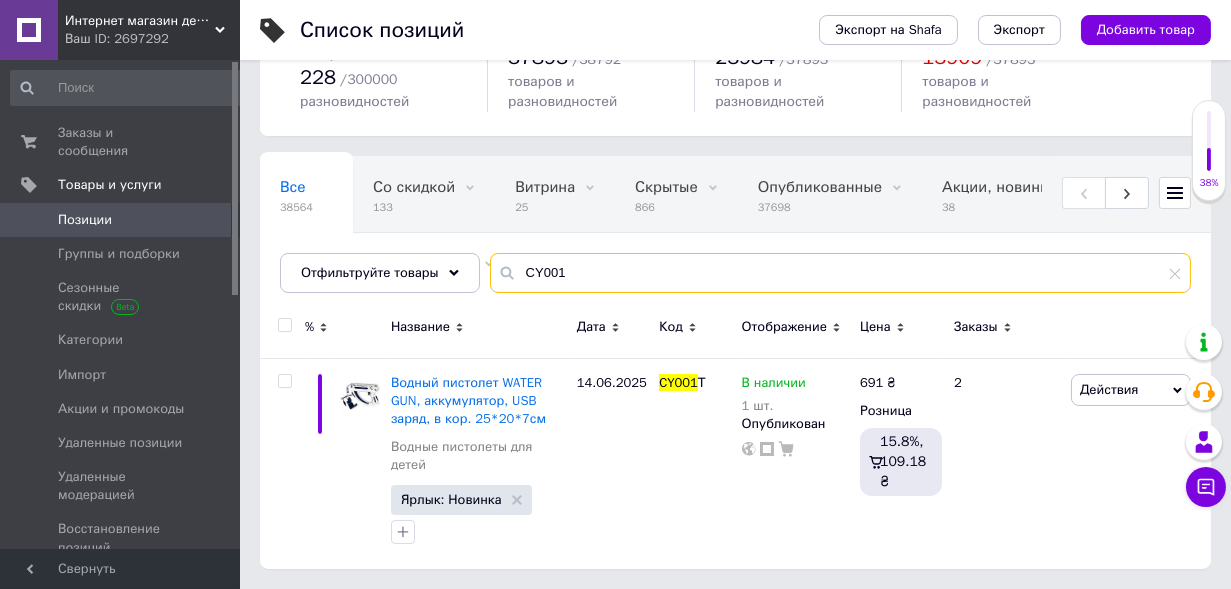 scroll, scrollTop: 74, scrollLeft: 0, axis: vertical 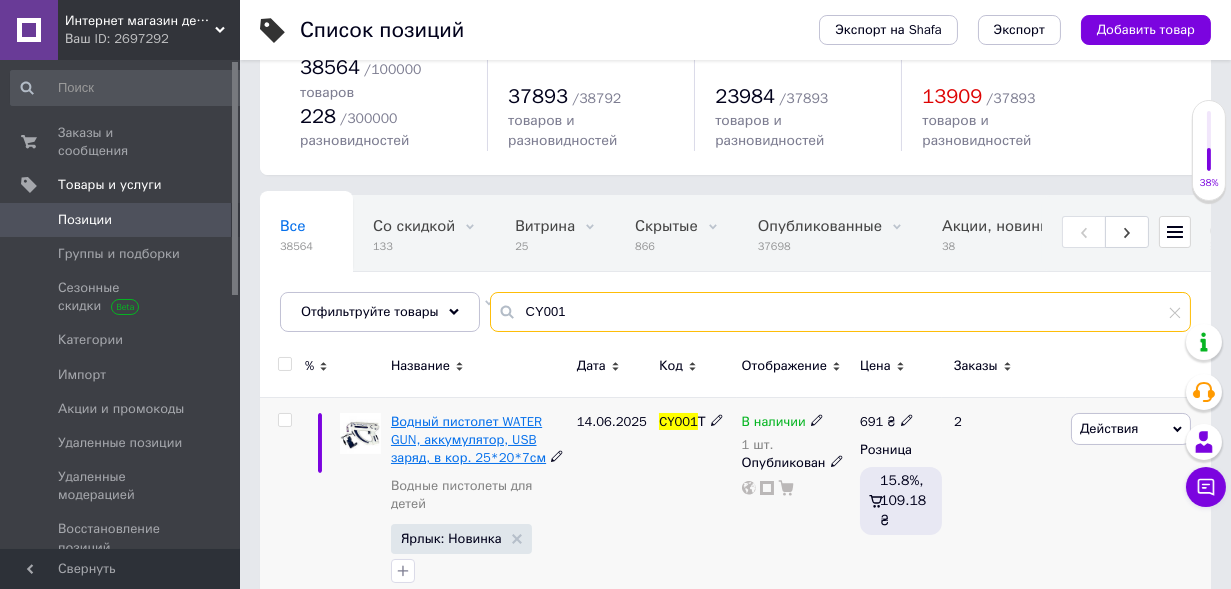 type on "CY001" 